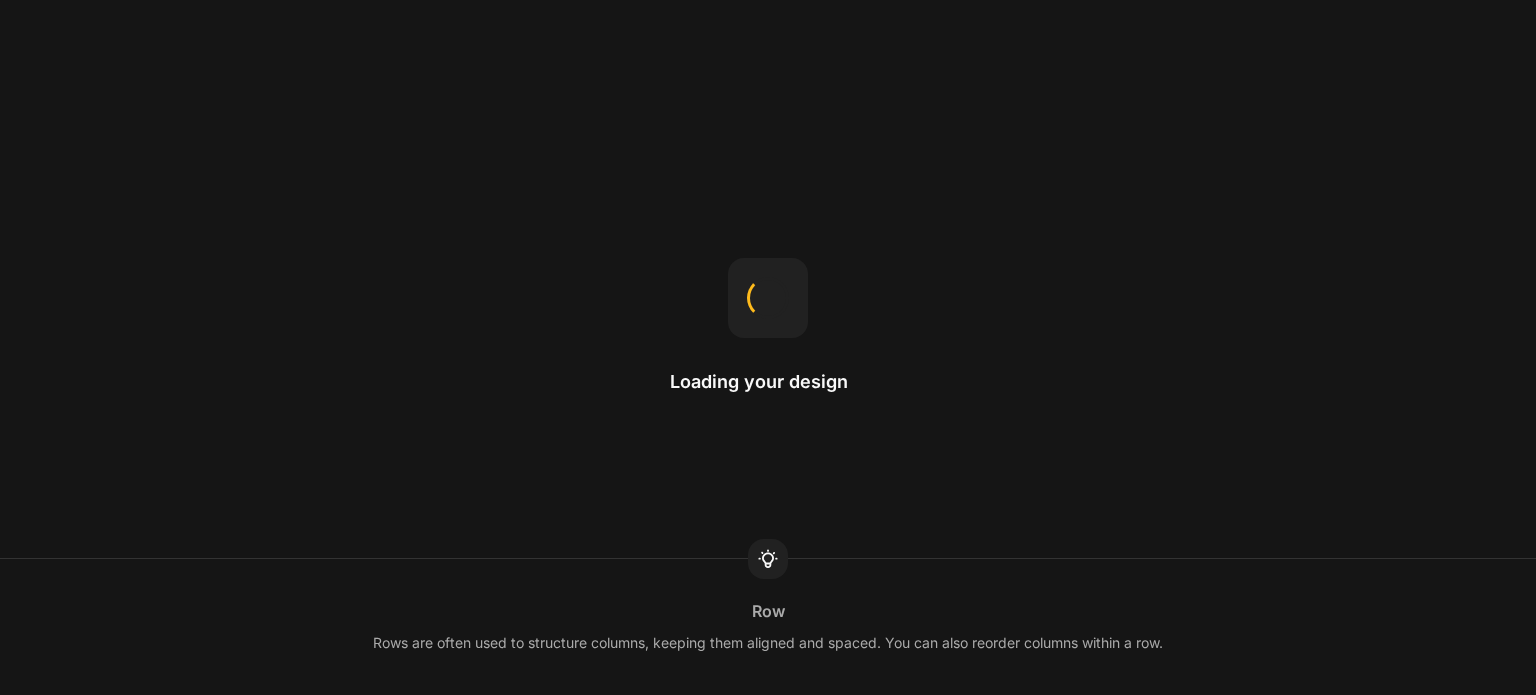 scroll, scrollTop: 0, scrollLeft: 0, axis: both 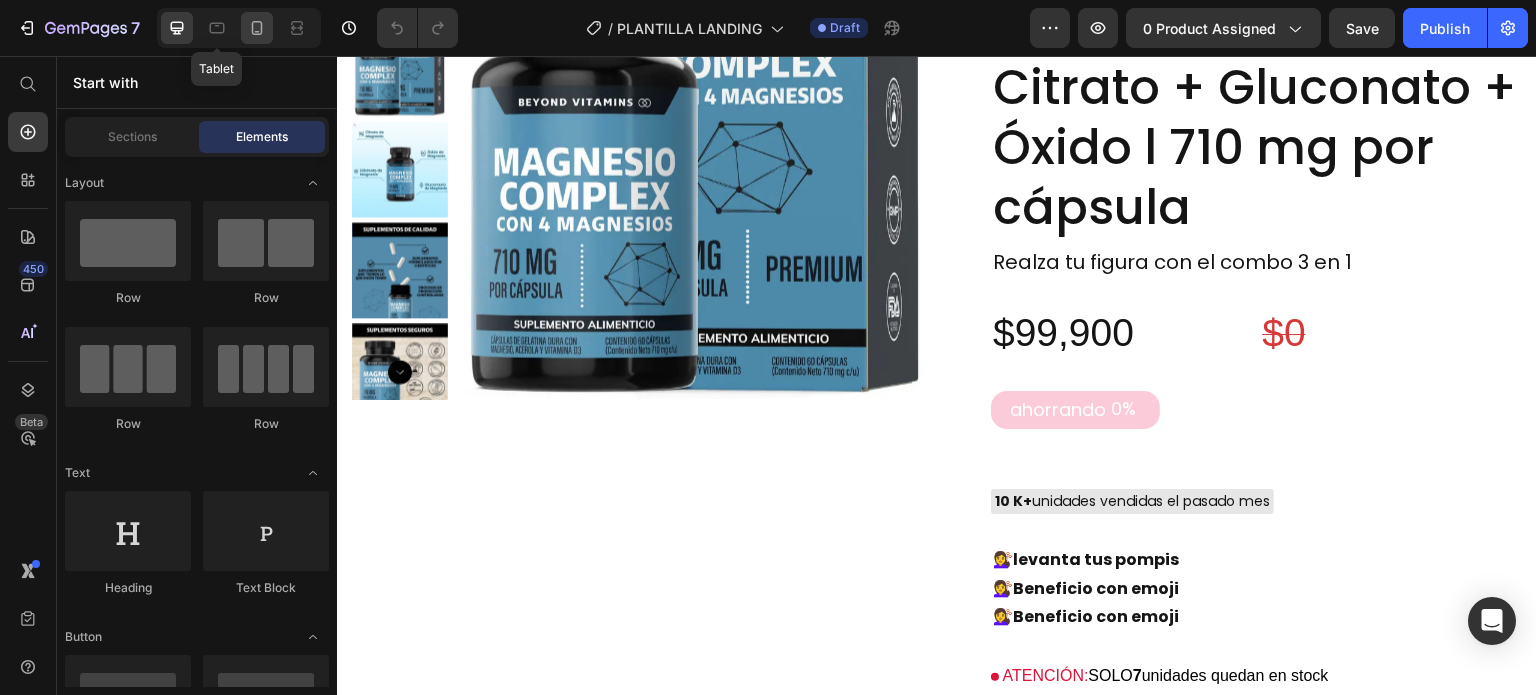 click 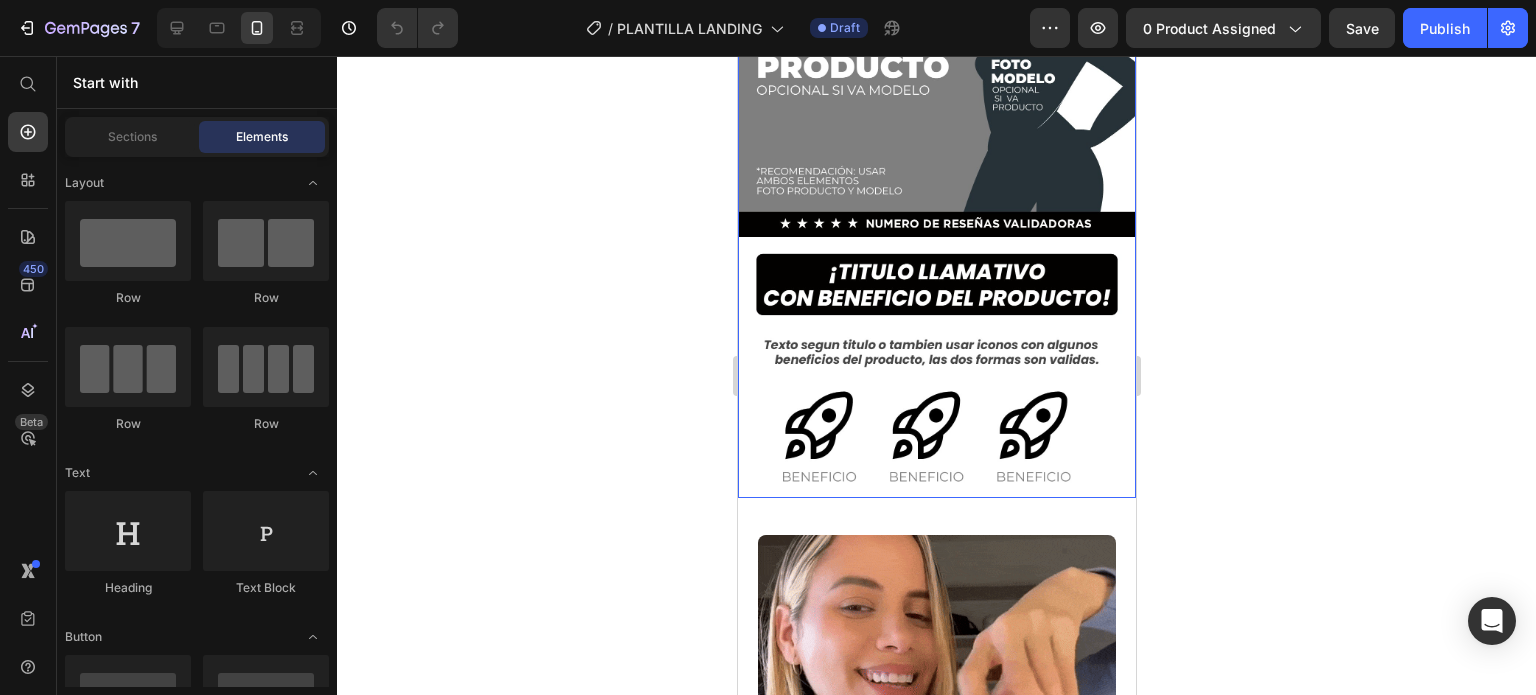 scroll, scrollTop: 200, scrollLeft: 0, axis: vertical 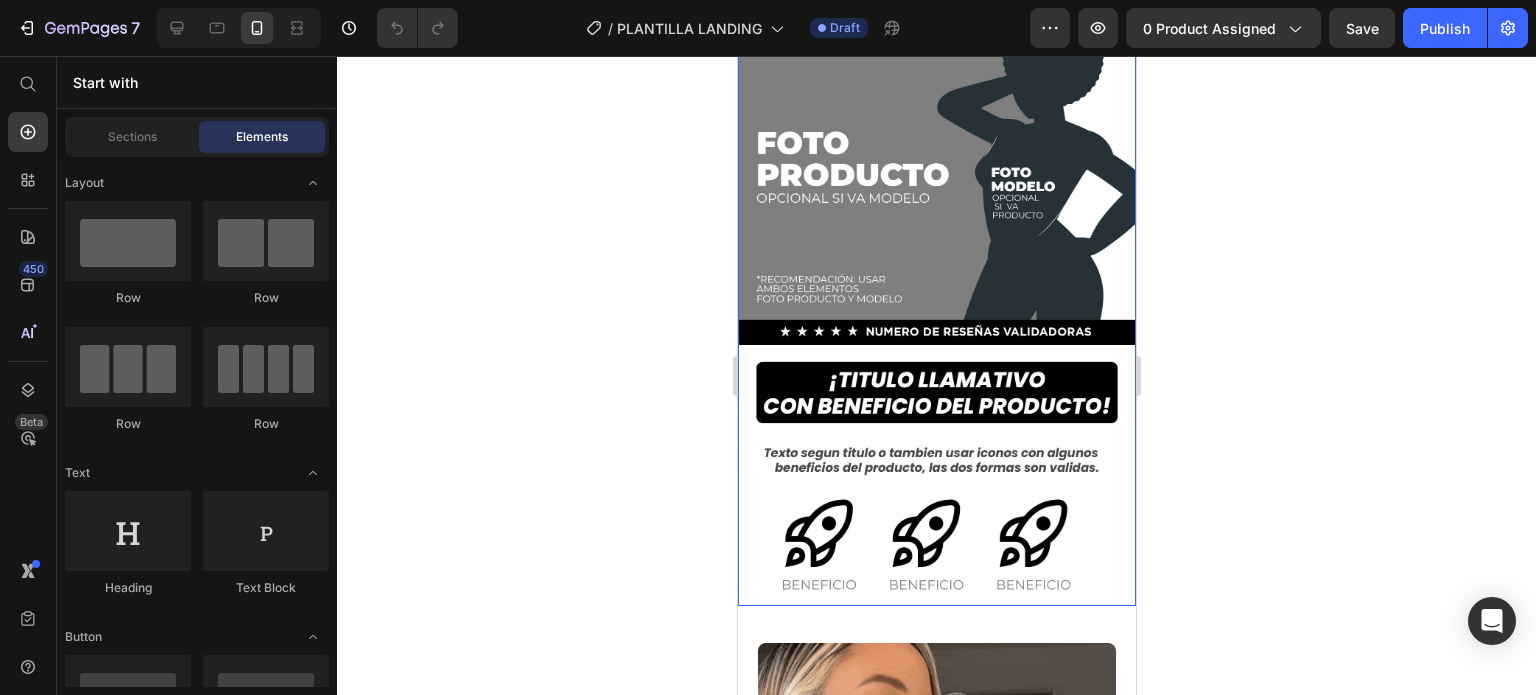 click at bounding box center [936, 251] 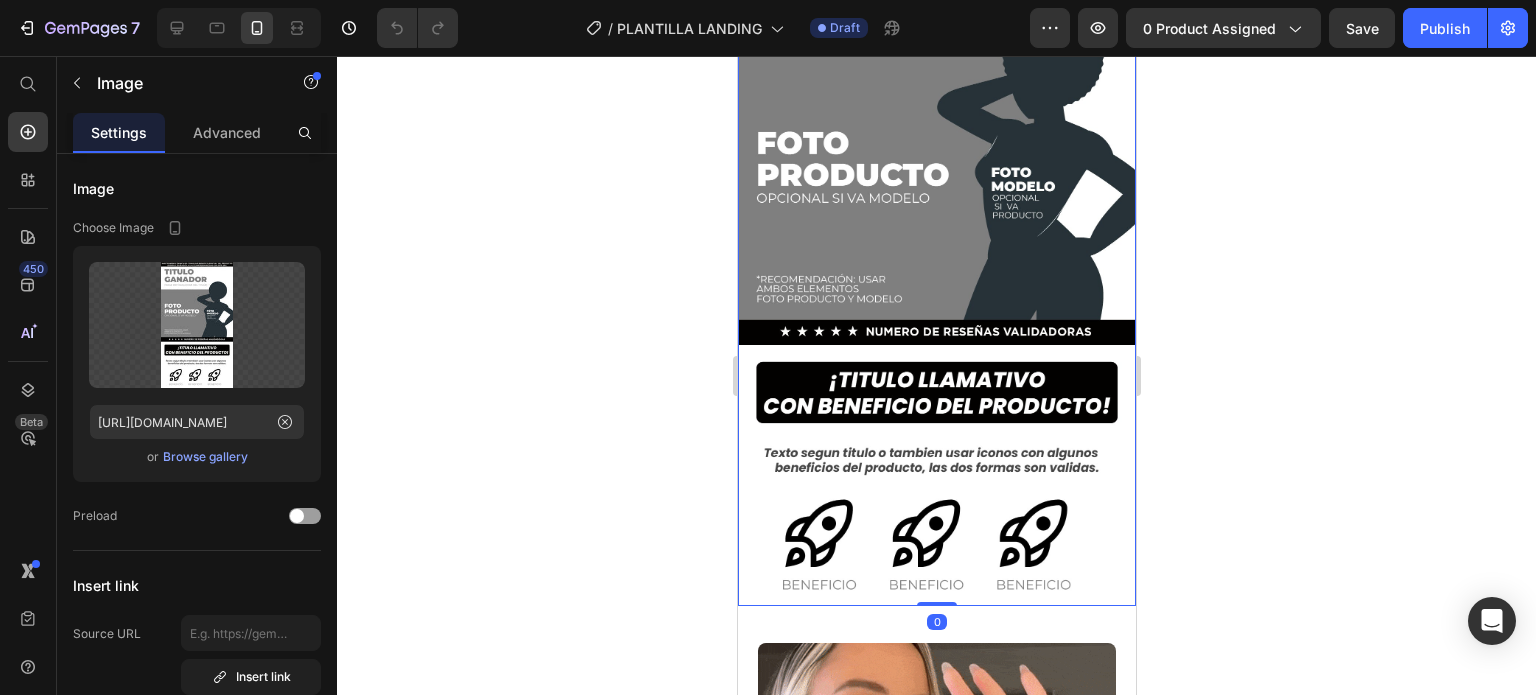 click at bounding box center (936, 251) 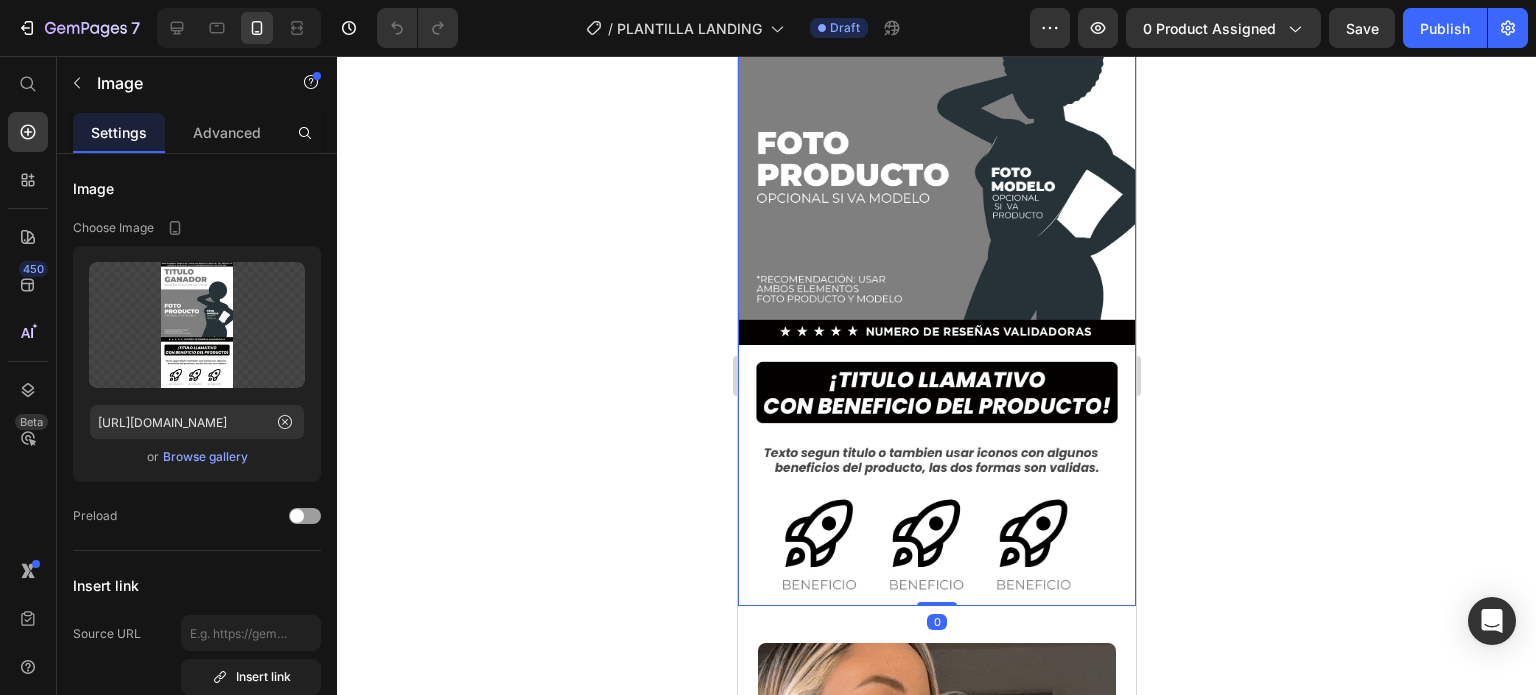 click at bounding box center (936, 251) 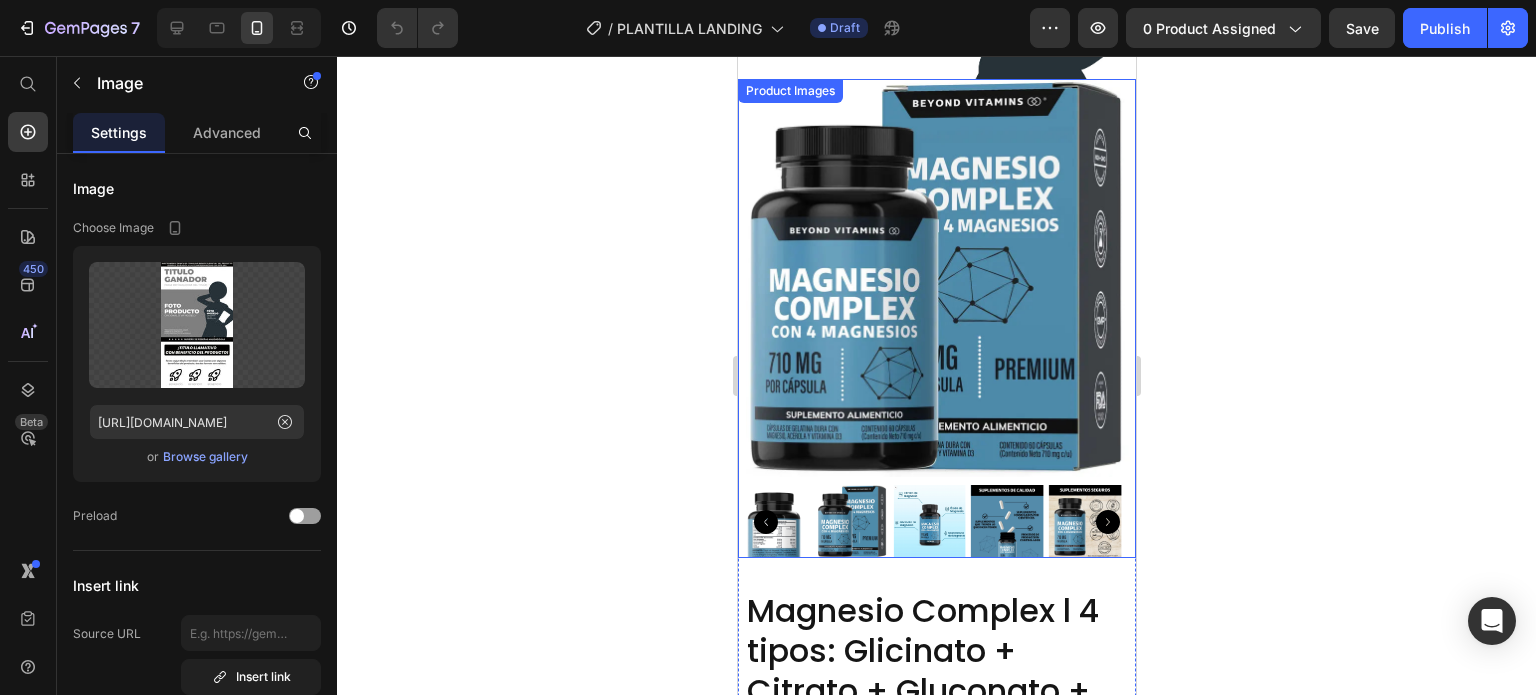 scroll, scrollTop: 1500, scrollLeft: 0, axis: vertical 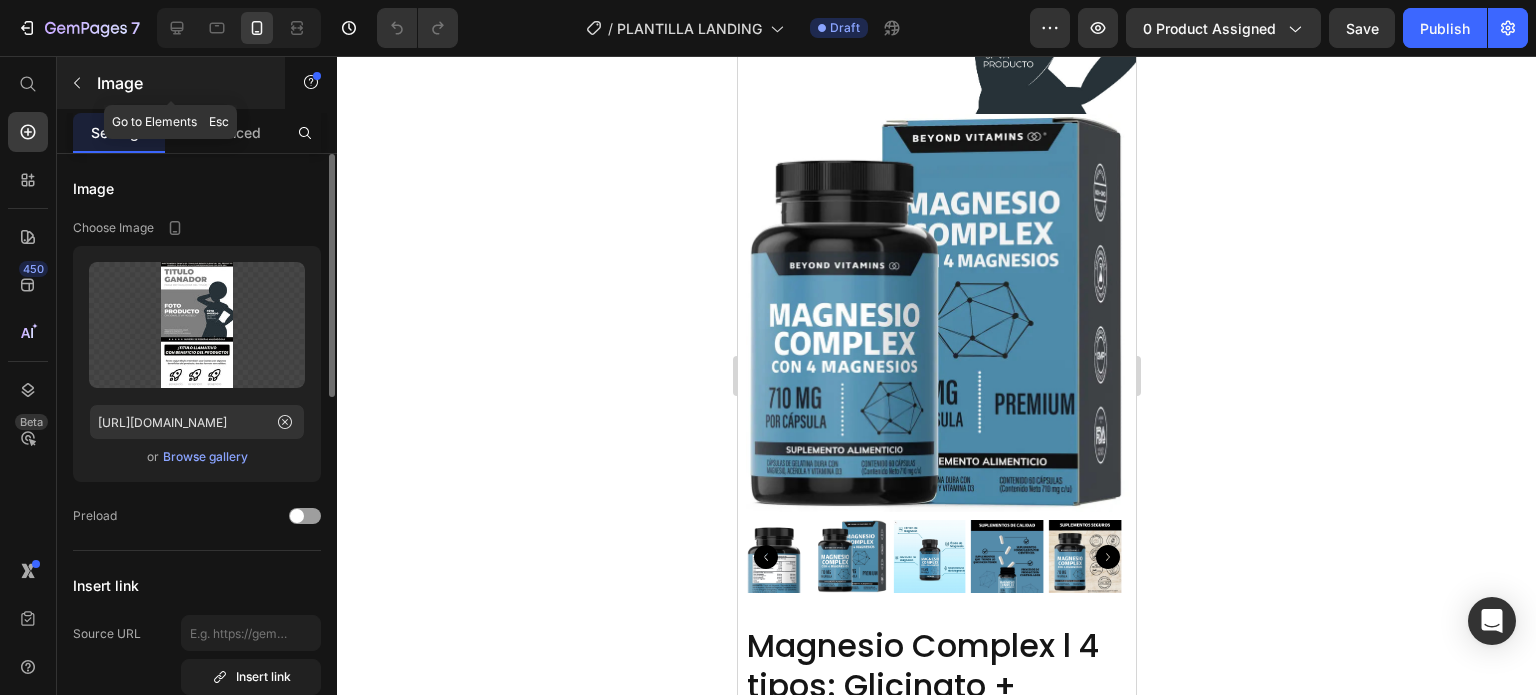 click 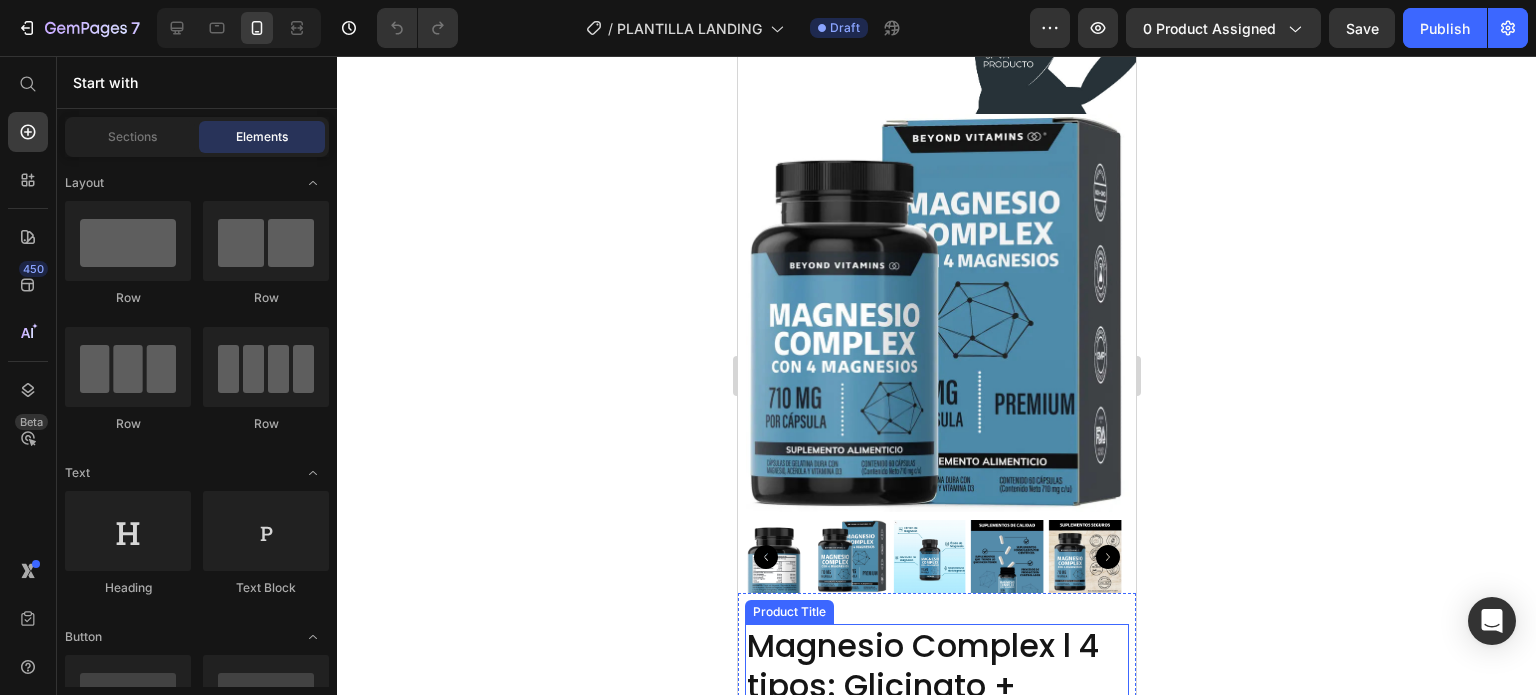 click on "Magnesio Complex l 4 tipos: Glicinato + Citrato + Gluconato + Óxido l 710 mg por cápsula" at bounding box center (936, 726) 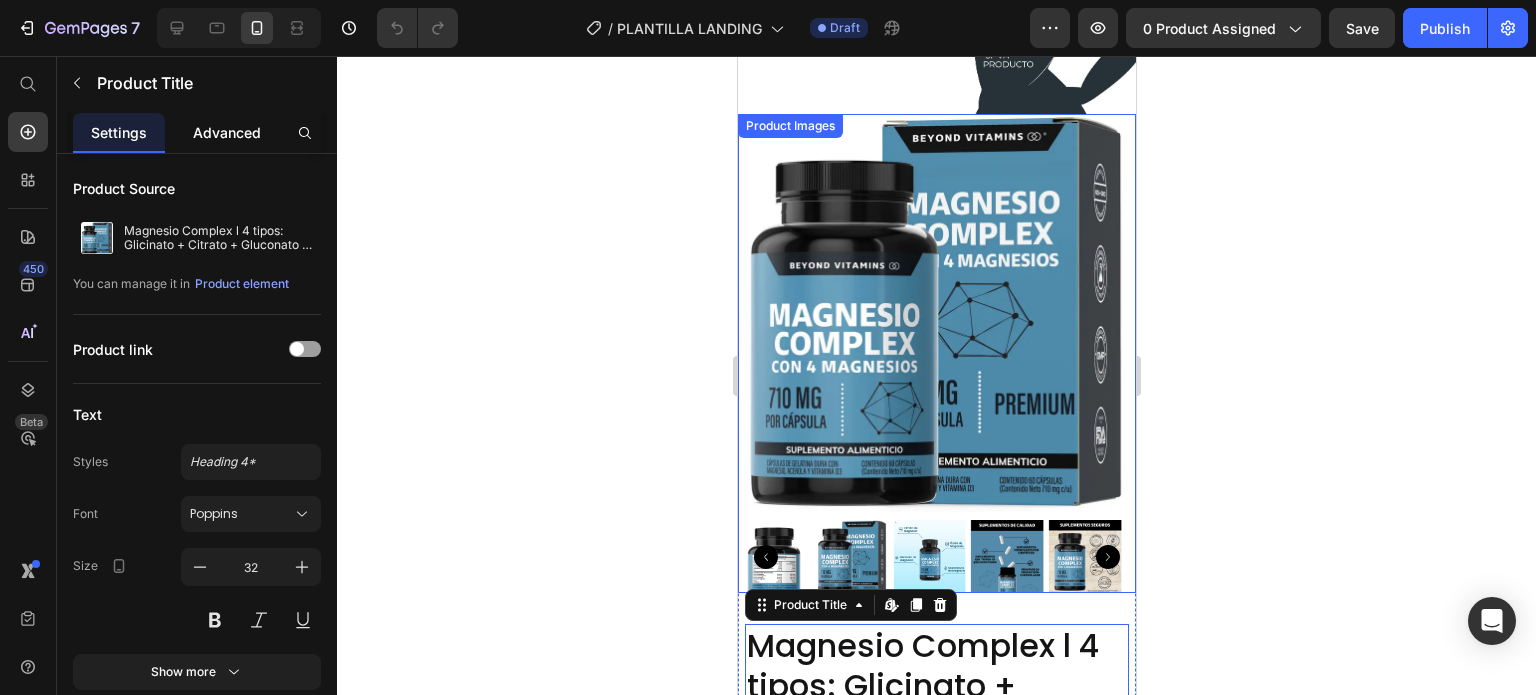 click on "Advanced" at bounding box center [227, 132] 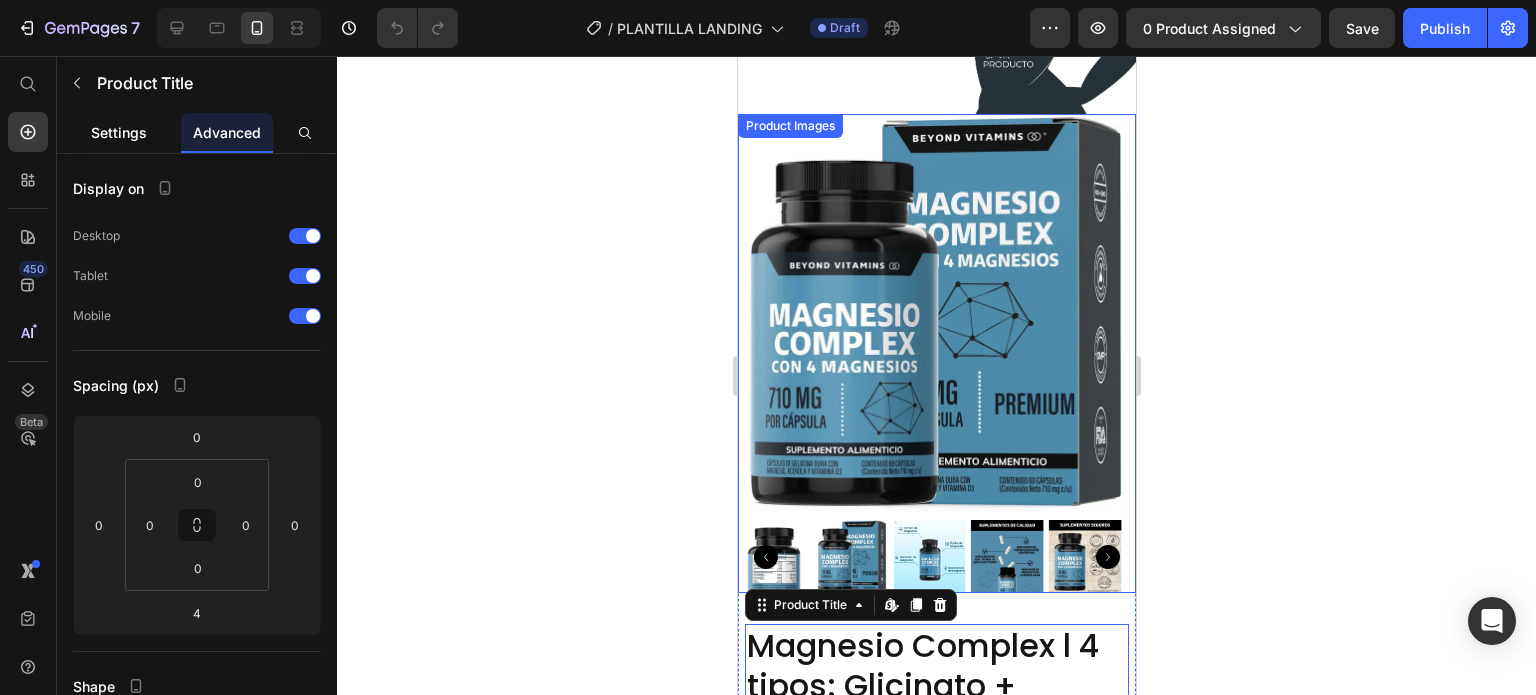 click on "Settings" 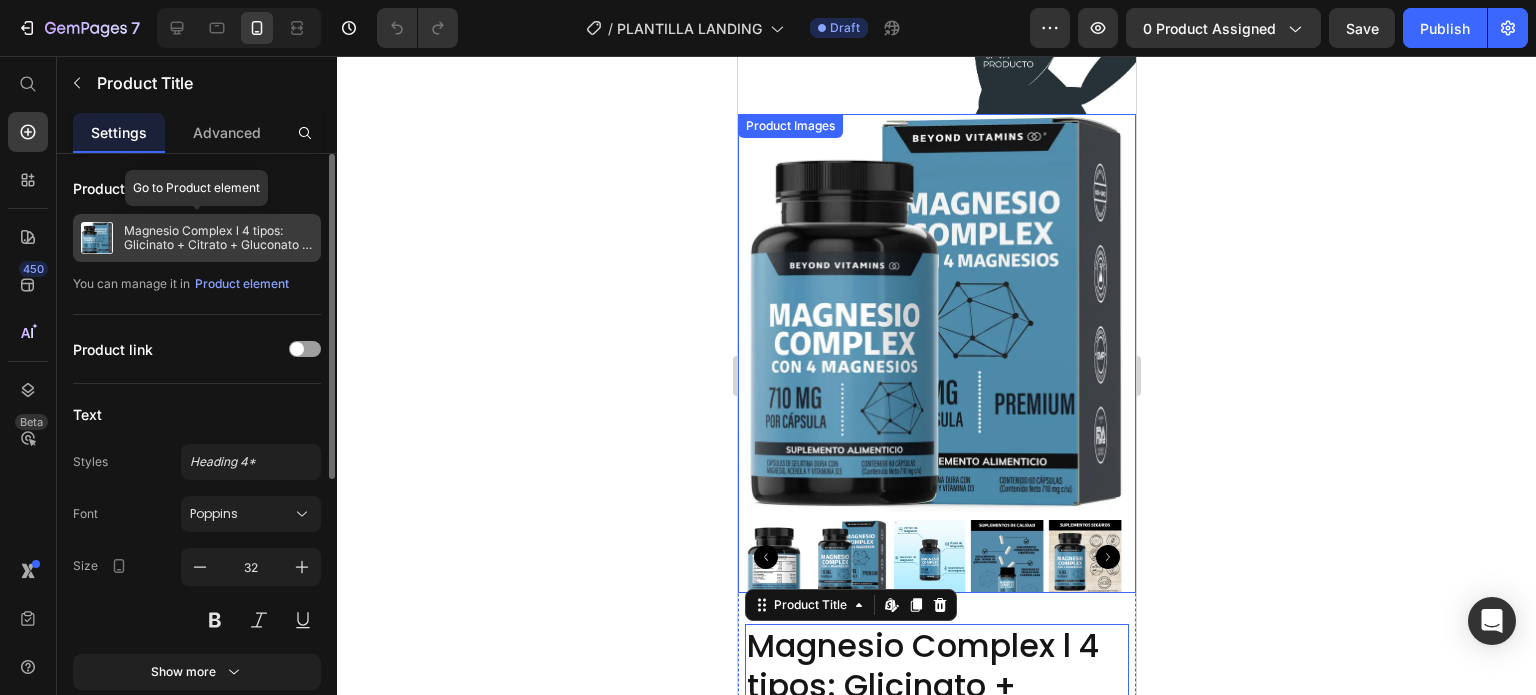 click on "Magnesio Complex l 4 tipos: Glicinato + Citrato + Gluconato + Óxido l 710 mg por cápsula" at bounding box center [218, 238] 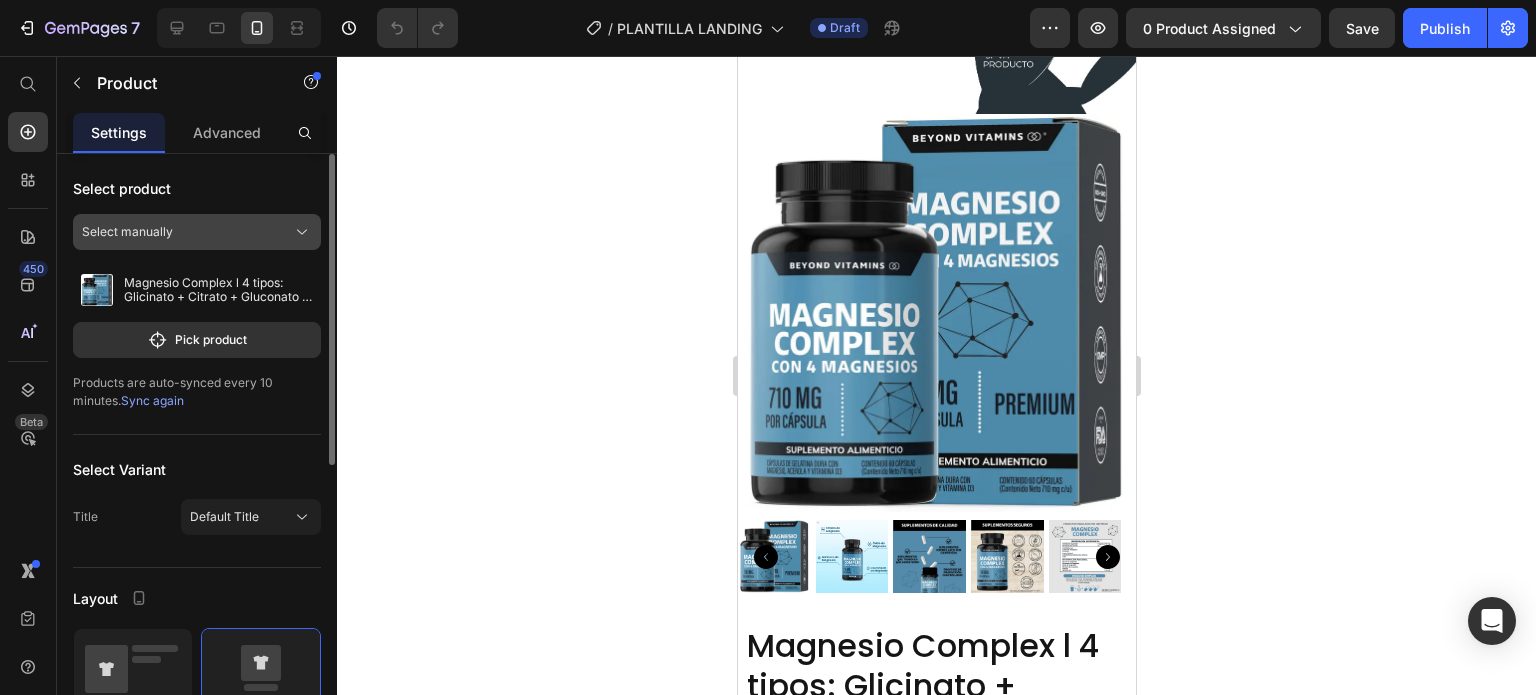 click on "Select manually" 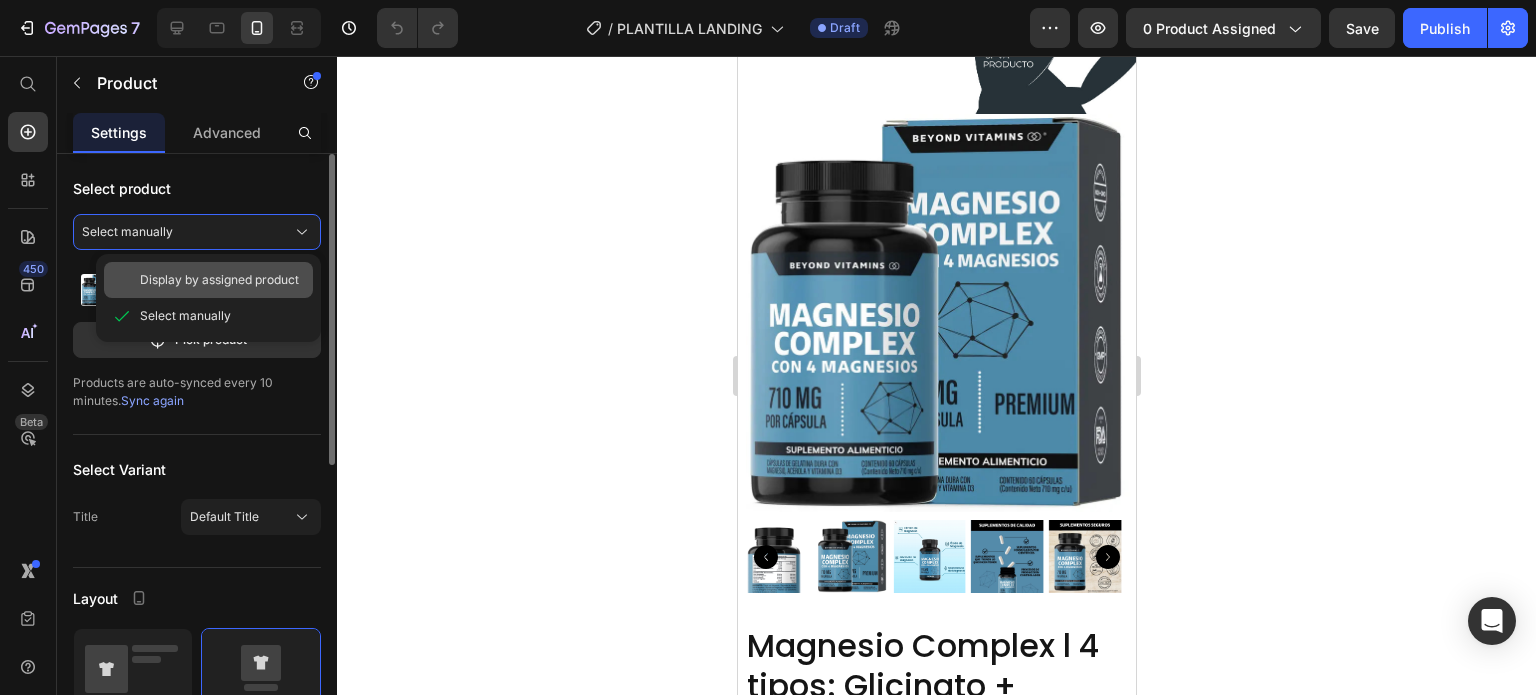 click on "Display by assigned product" at bounding box center (219, 280) 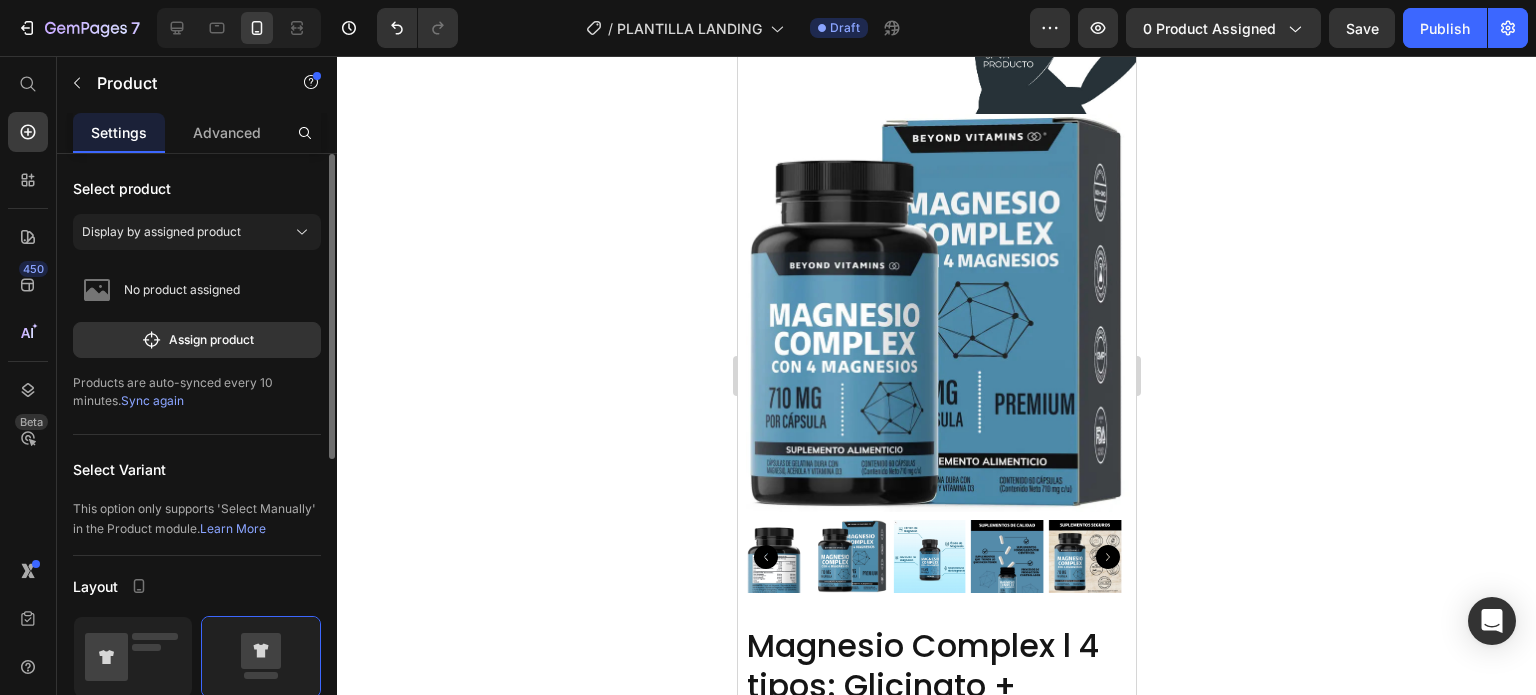click 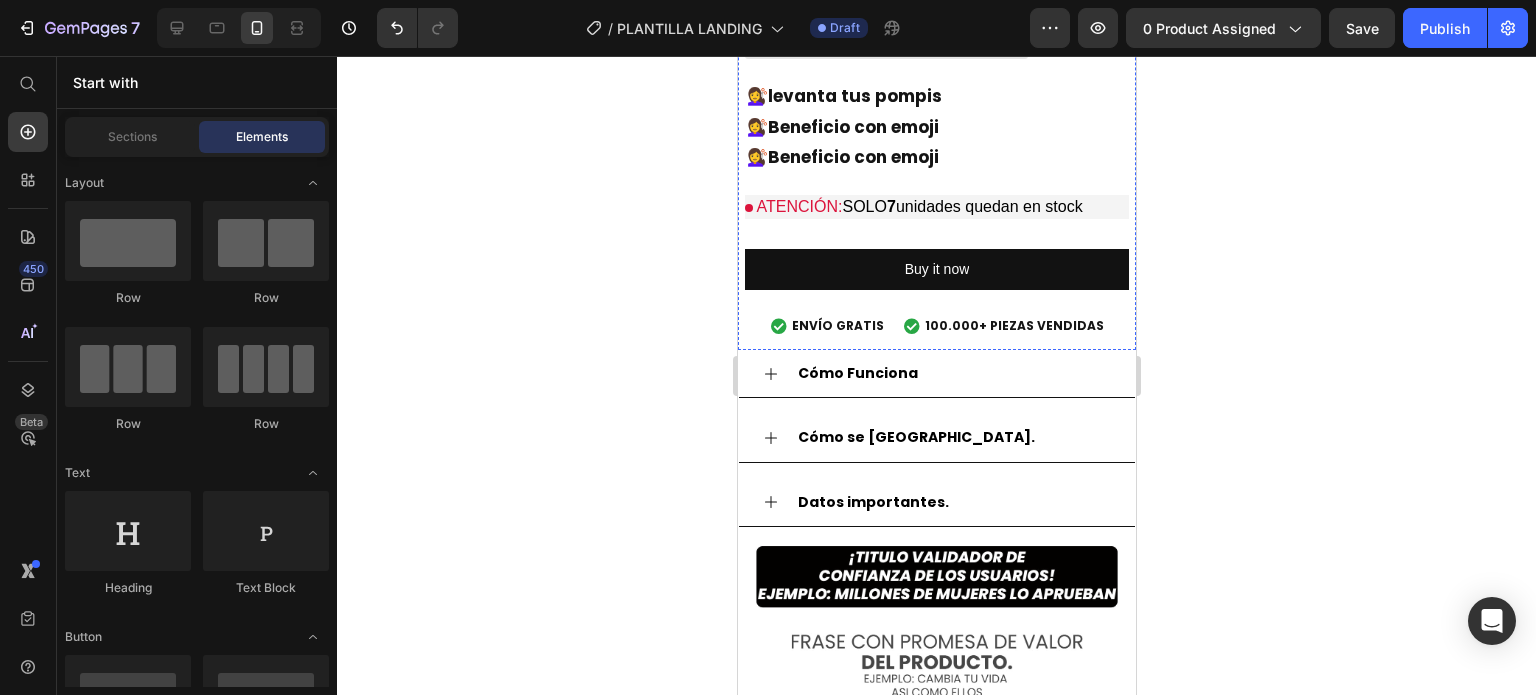 scroll, scrollTop: 2400, scrollLeft: 0, axis: vertical 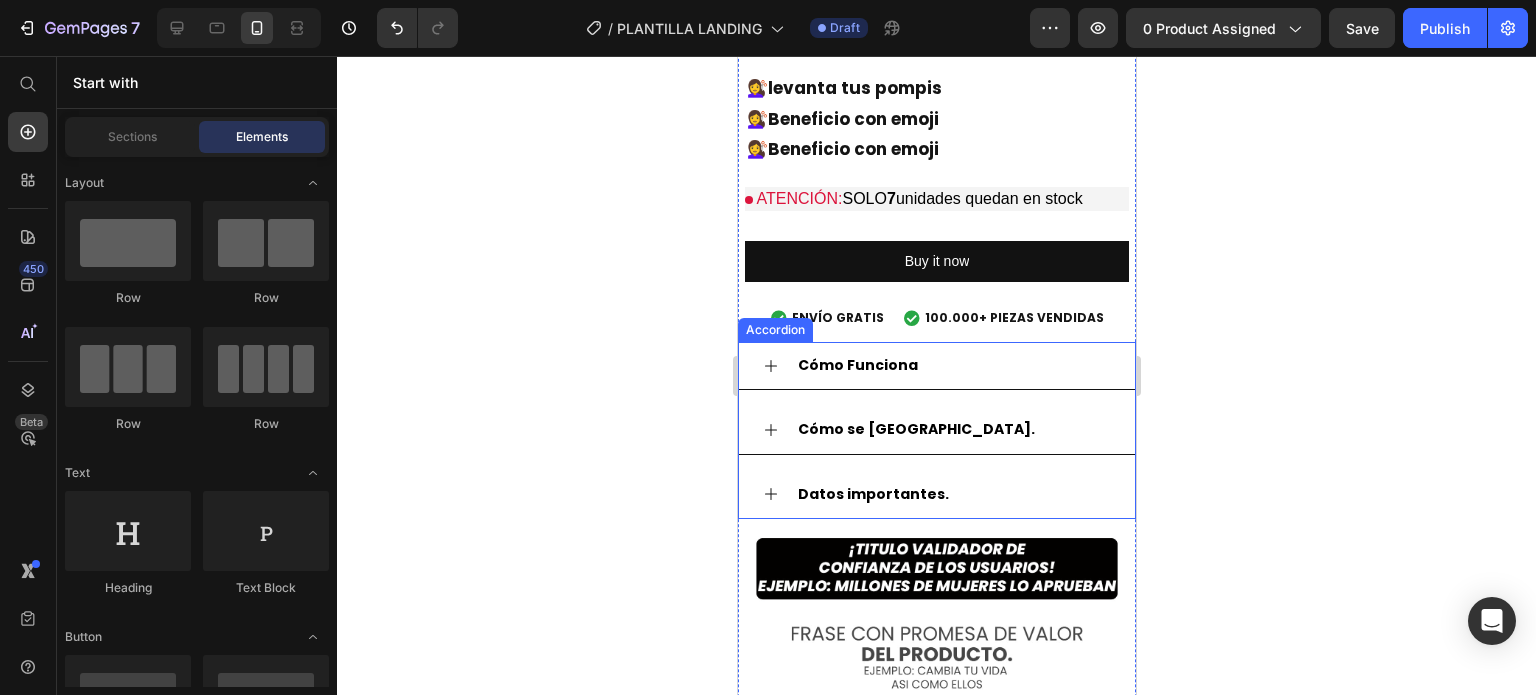 click on "Cómo Funciona" at bounding box center [952, 365] 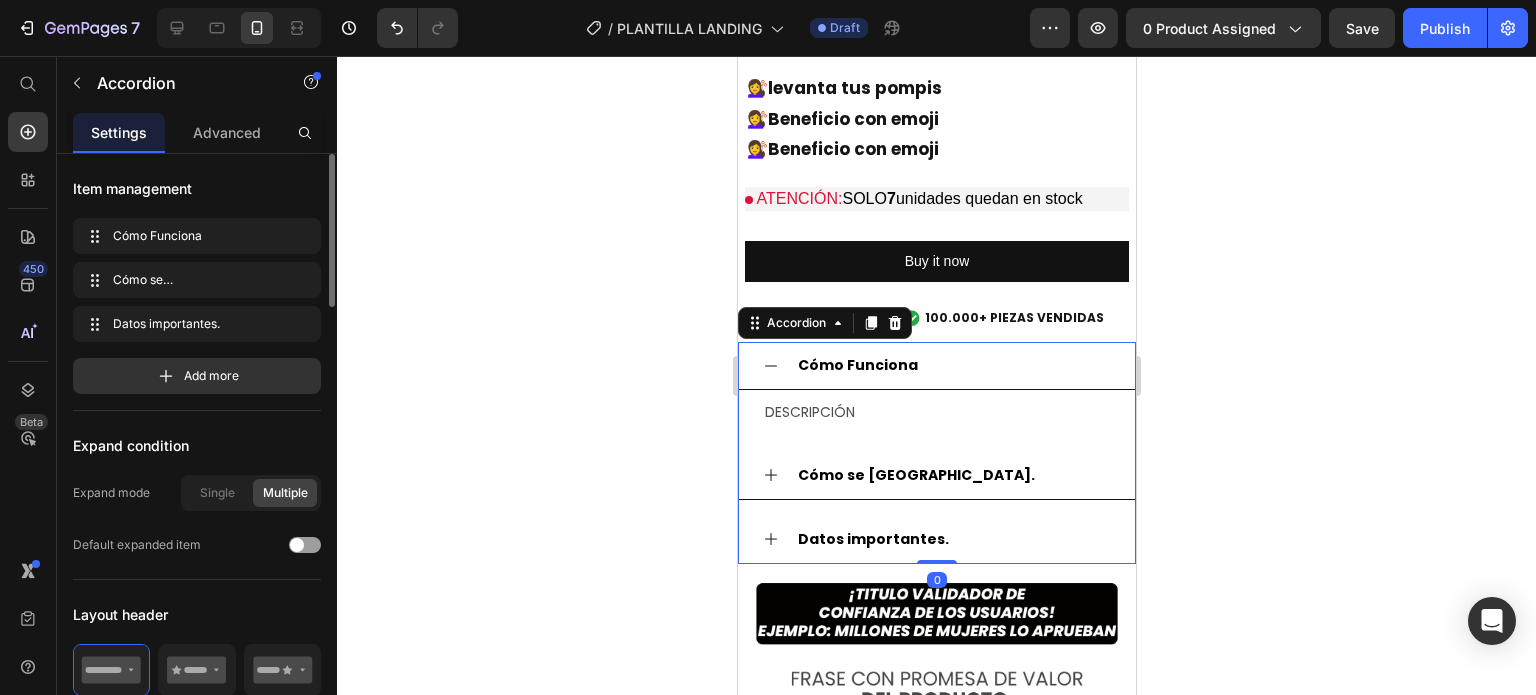 click on "Cómo Funciona" at bounding box center [952, 365] 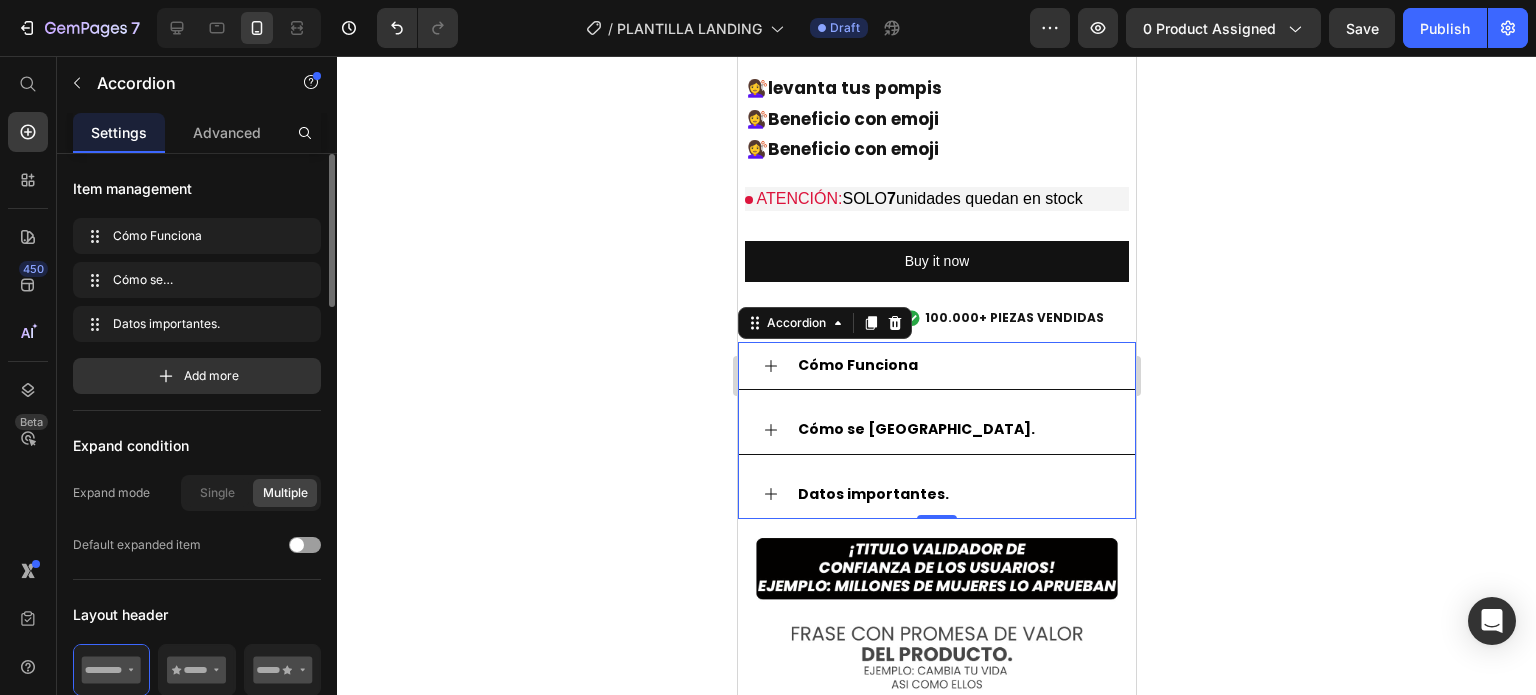 scroll, scrollTop: 2300, scrollLeft: 0, axis: vertical 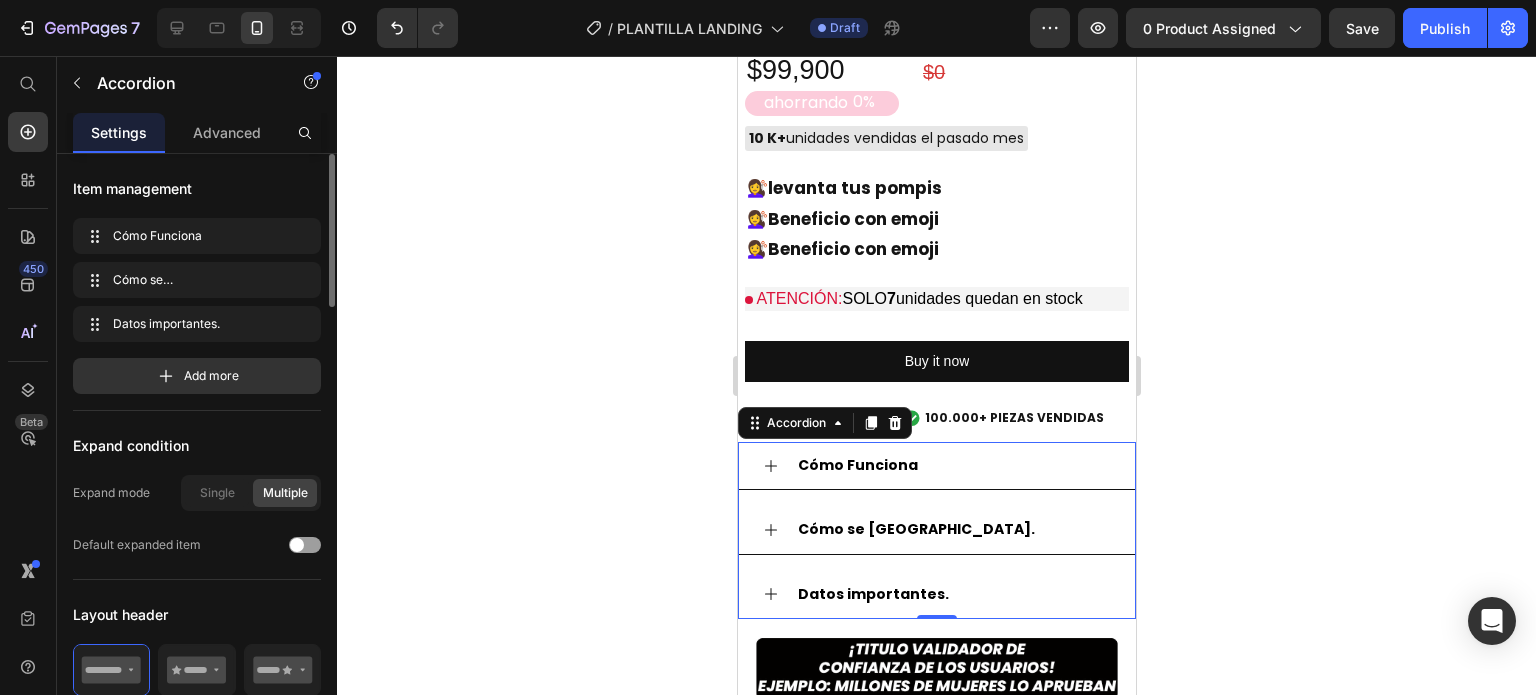 click 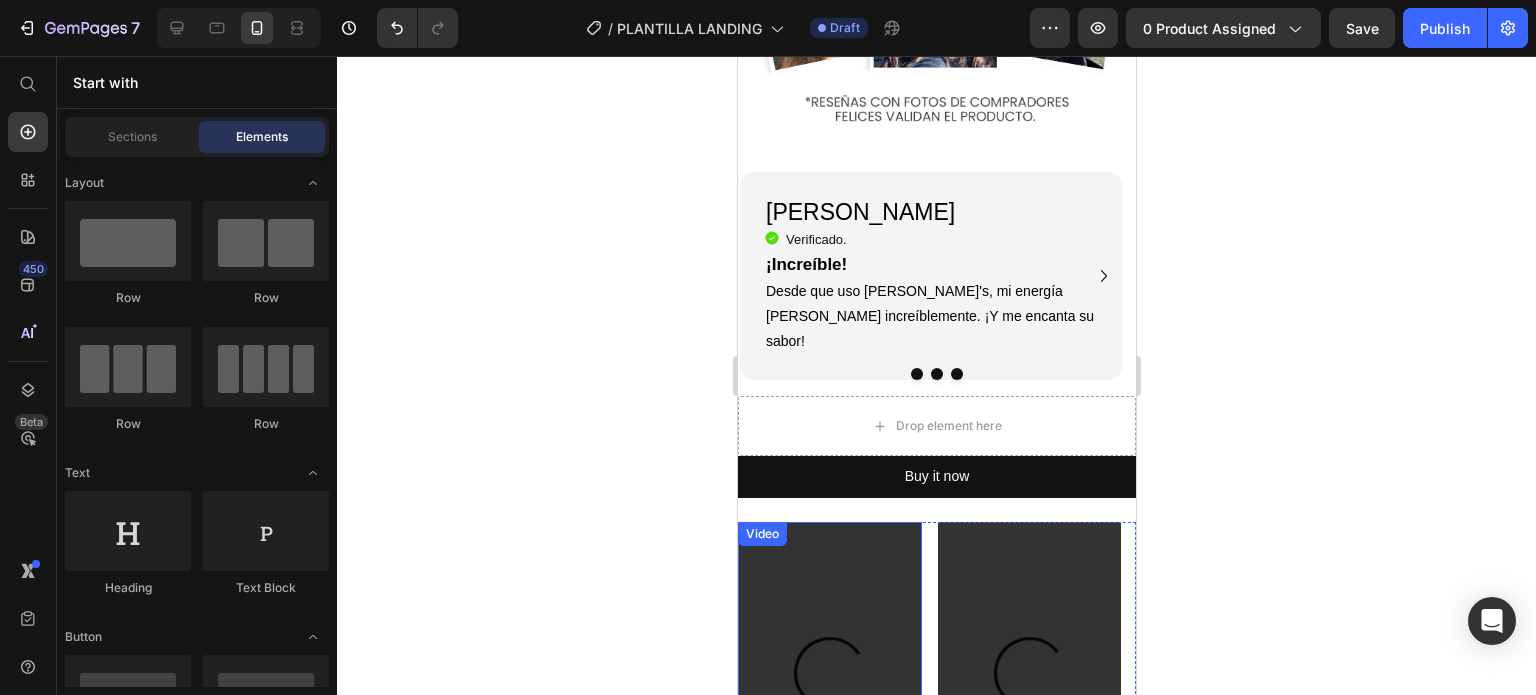 scroll, scrollTop: 3300, scrollLeft: 0, axis: vertical 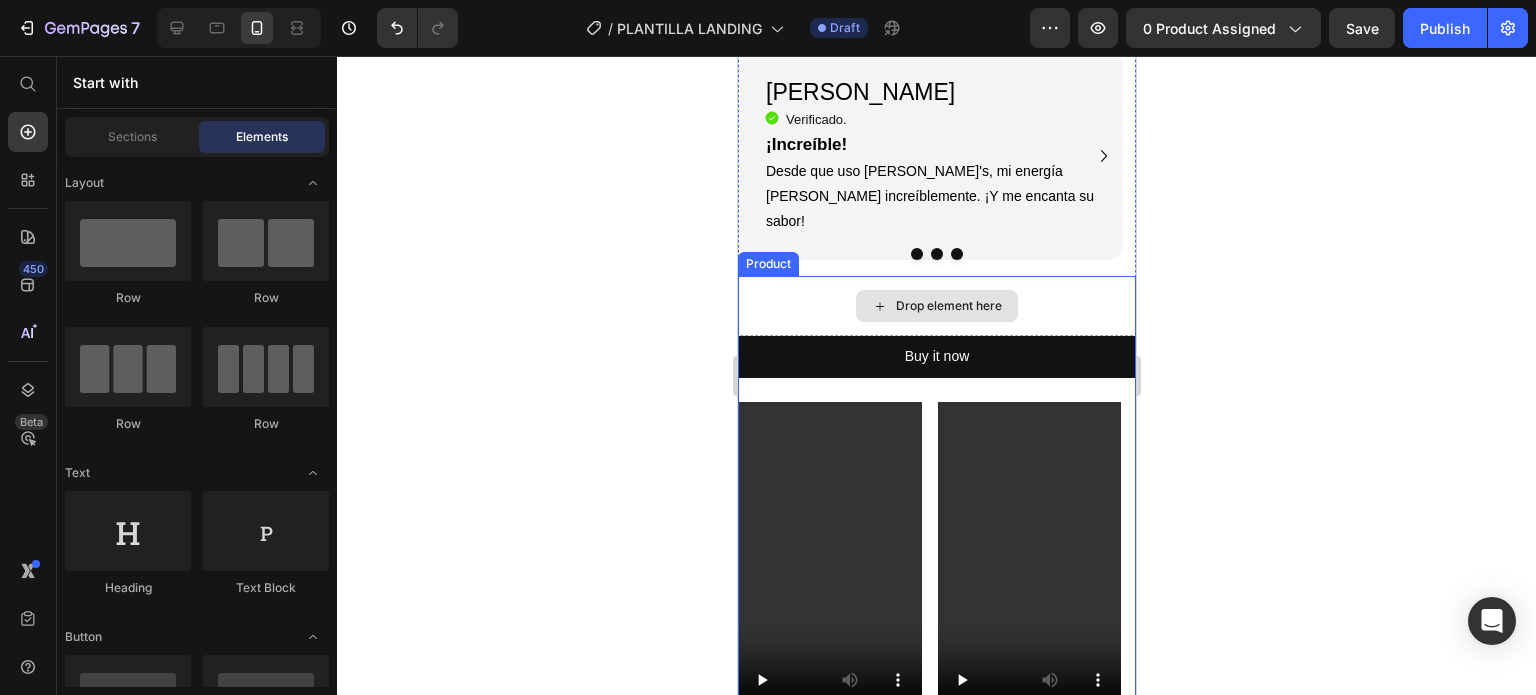 click on "Drop element here" at bounding box center (948, 306) 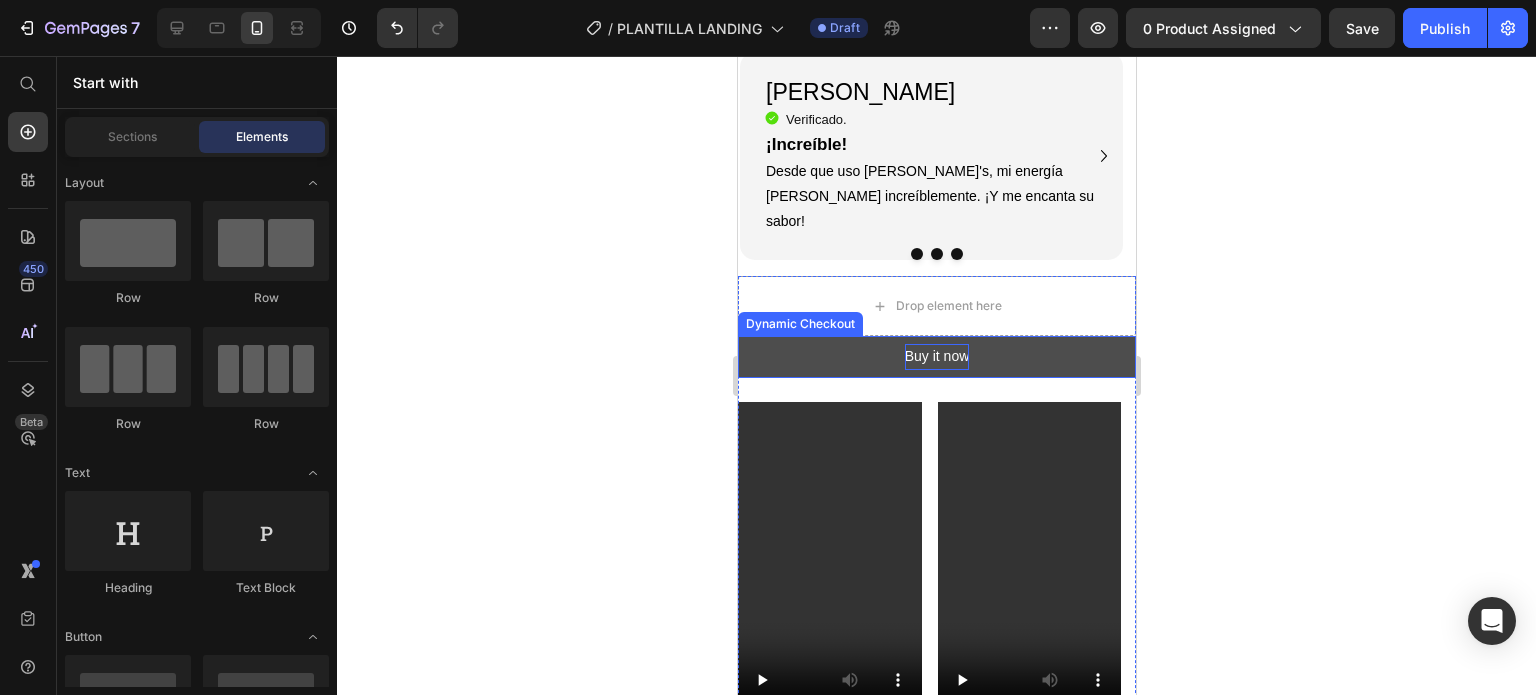 click on "Buy it now" at bounding box center [936, 356] 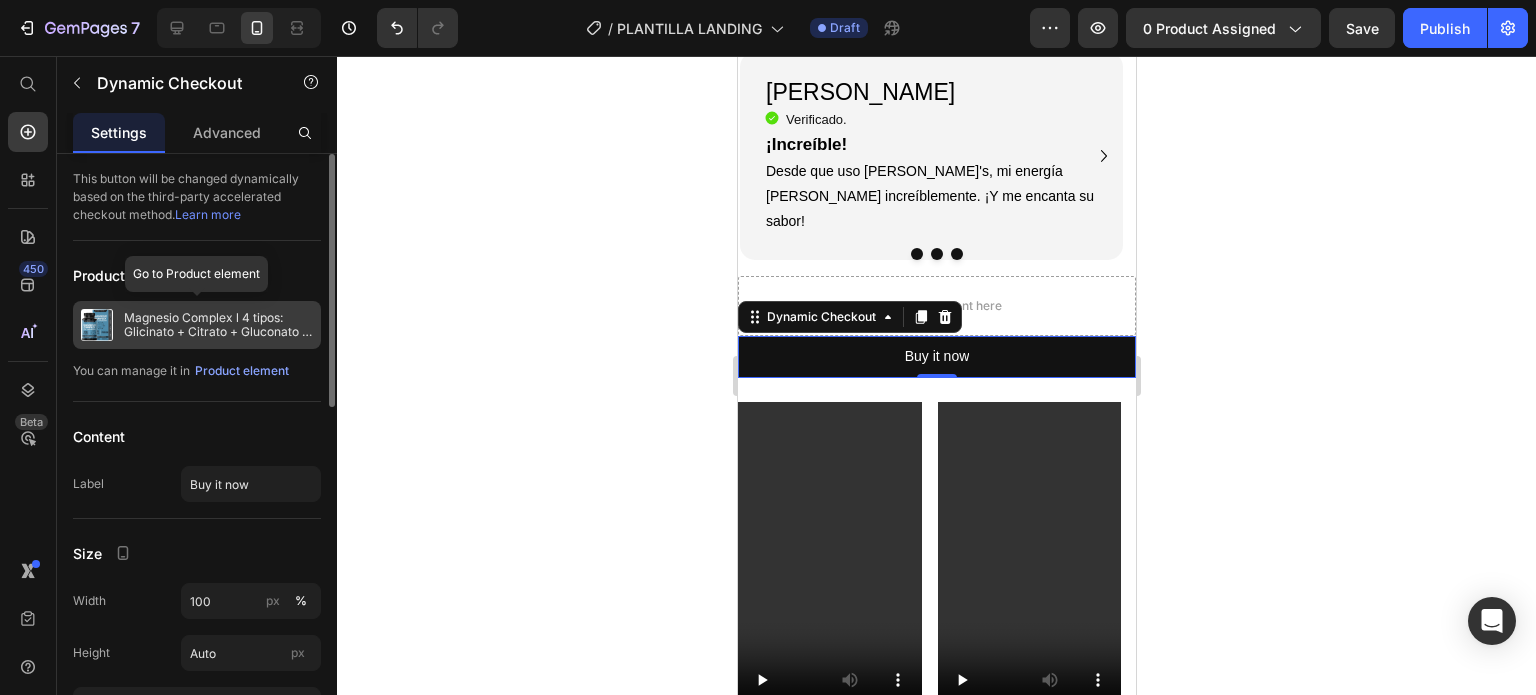click on "Magnesio Complex l 4 tipos: Glicinato + Citrato + Gluconato + Óxido l 710 mg por cápsula" at bounding box center (218, 325) 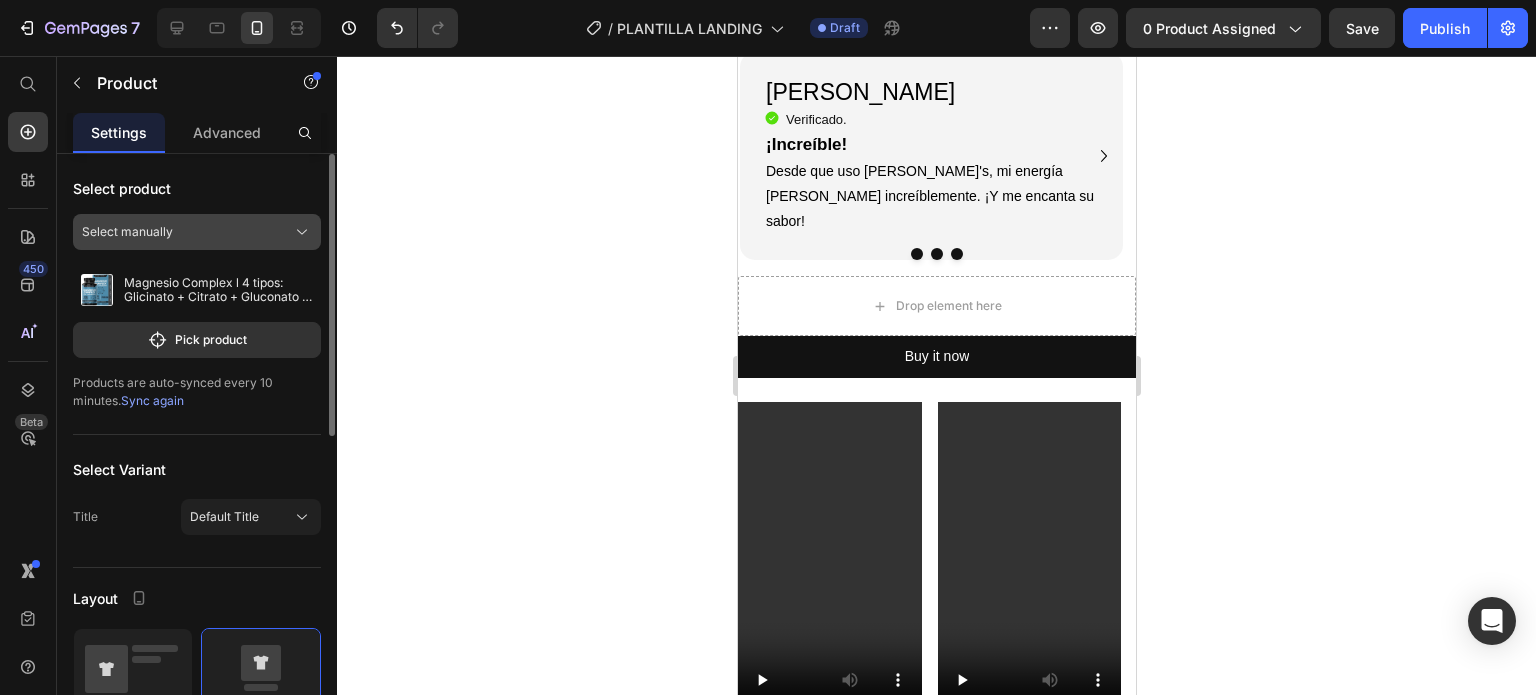 click on "Select manually" 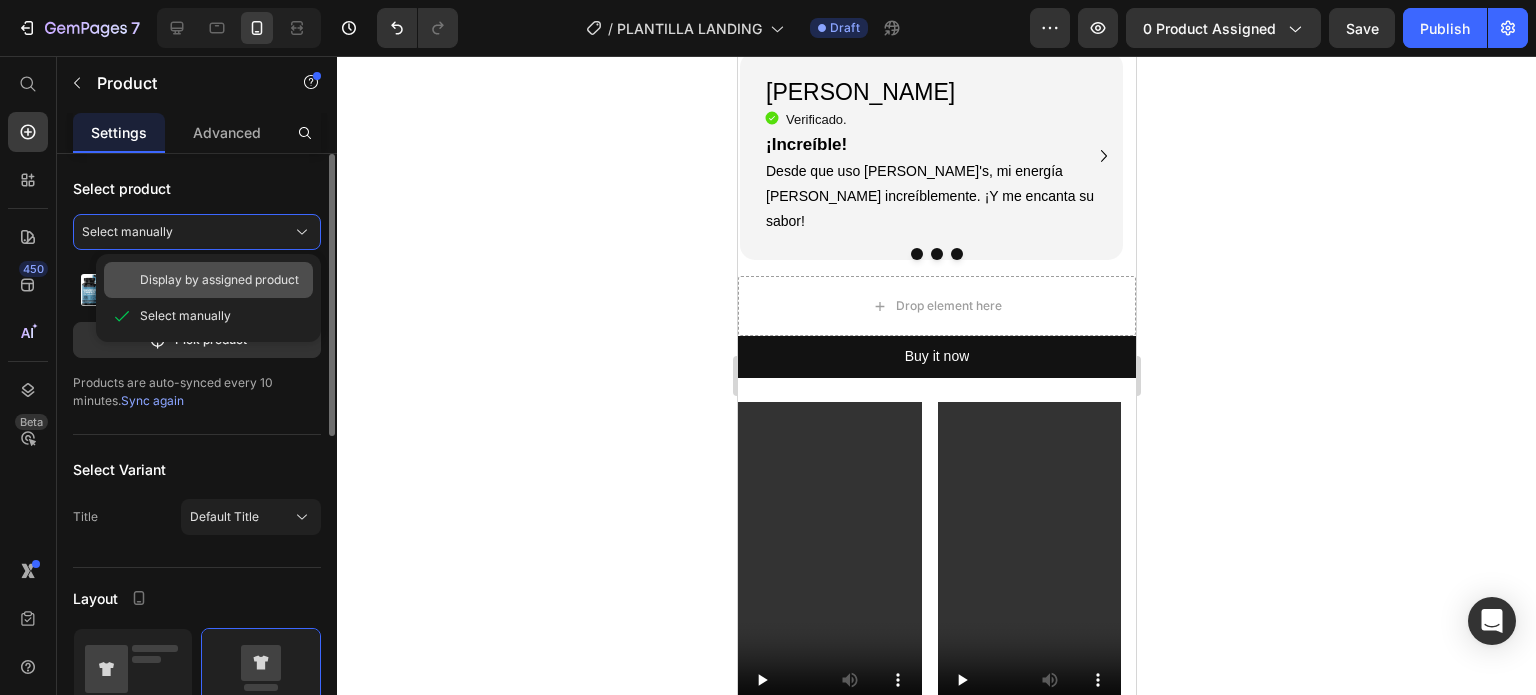 click on "Display by assigned product" at bounding box center [219, 280] 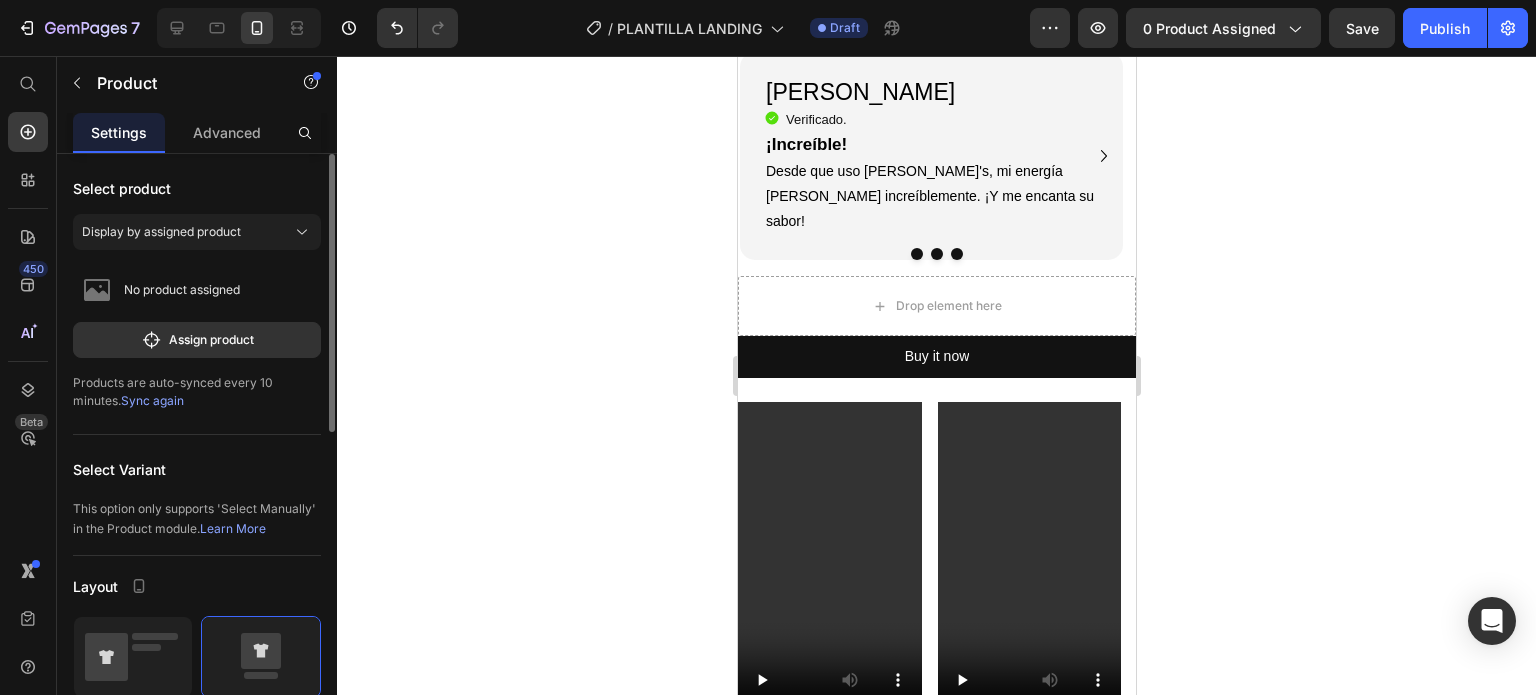 click 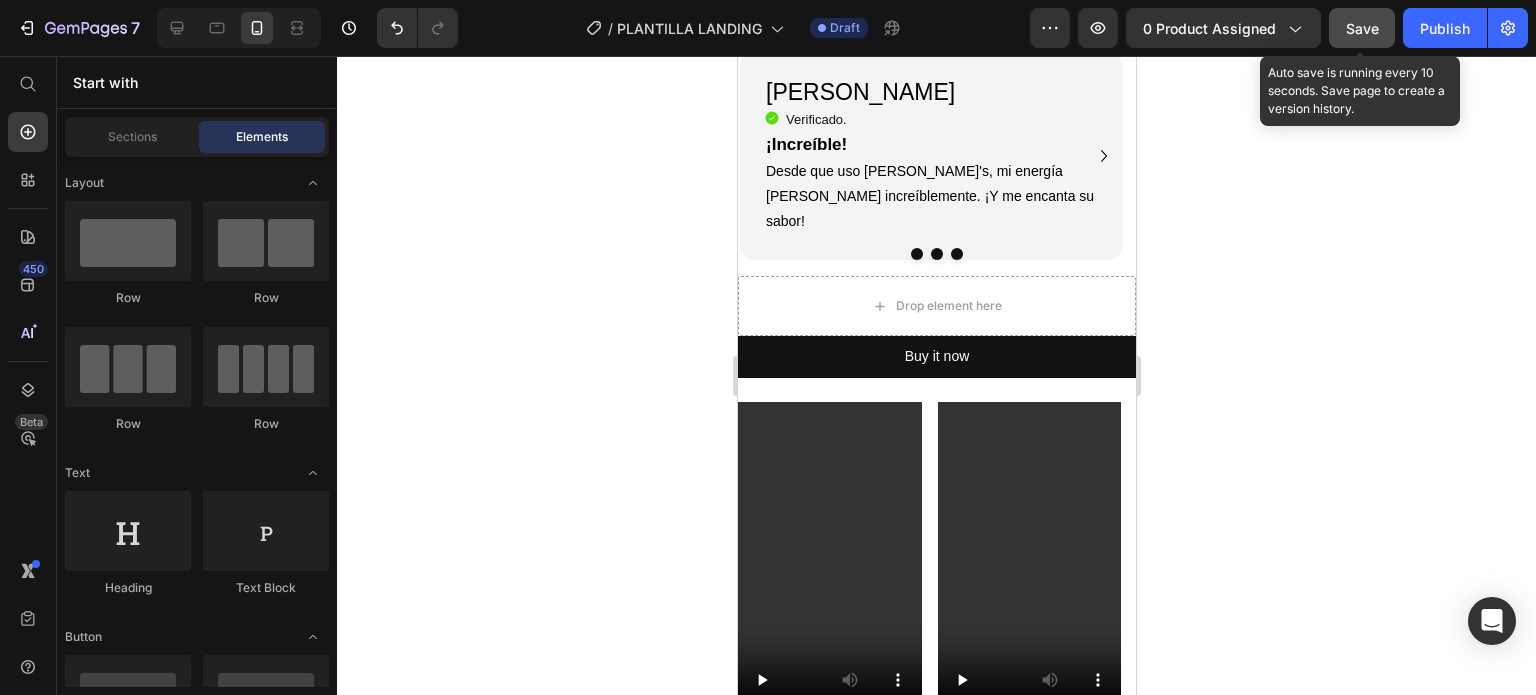 click on "Save" 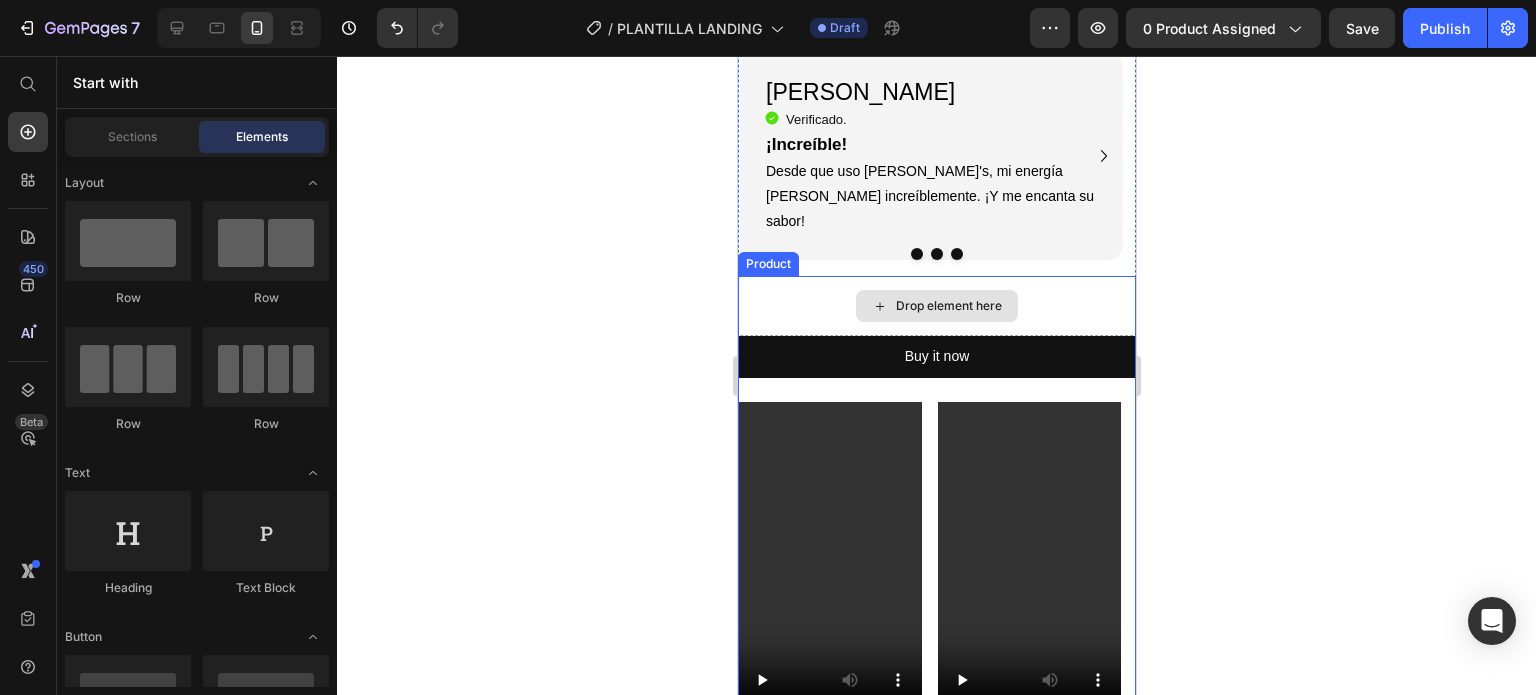 scroll, scrollTop: 3500, scrollLeft: 0, axis: vertical 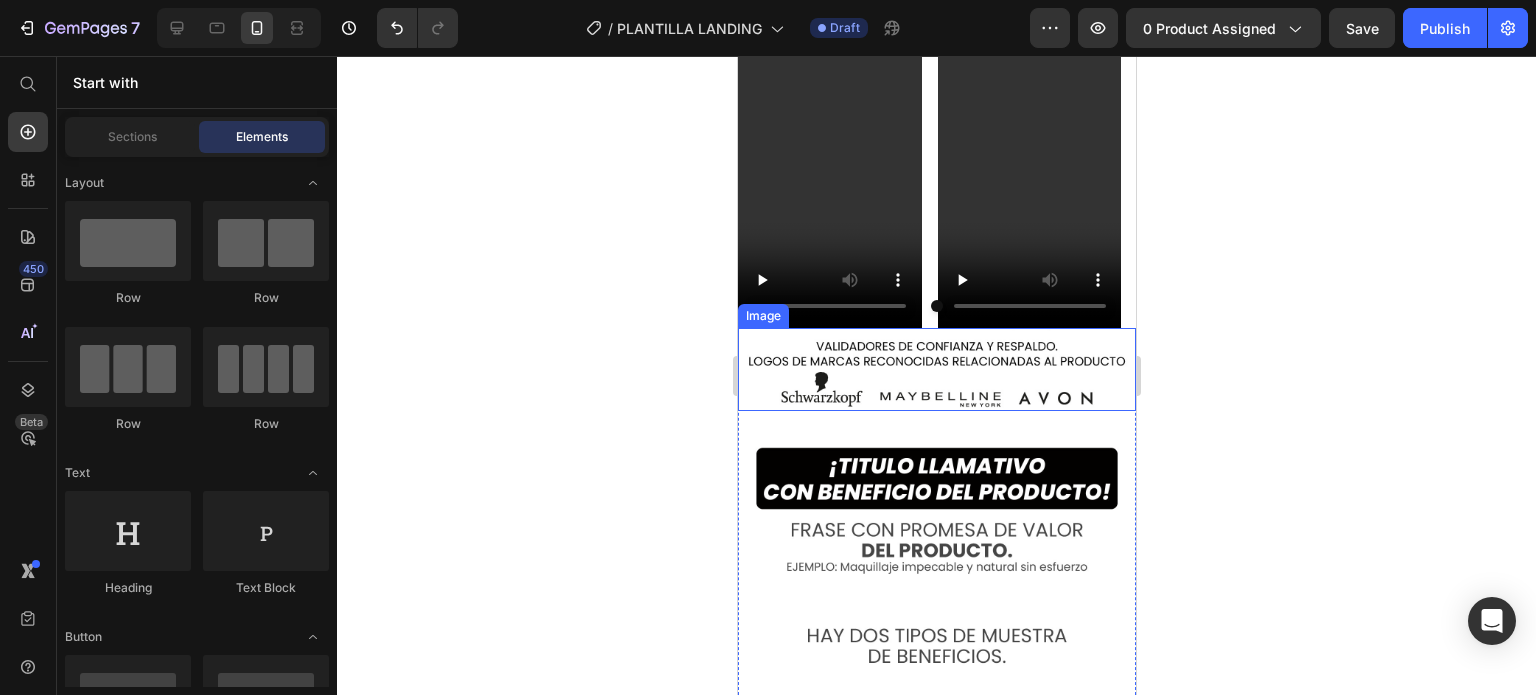 click at bounding box center (936, 369) 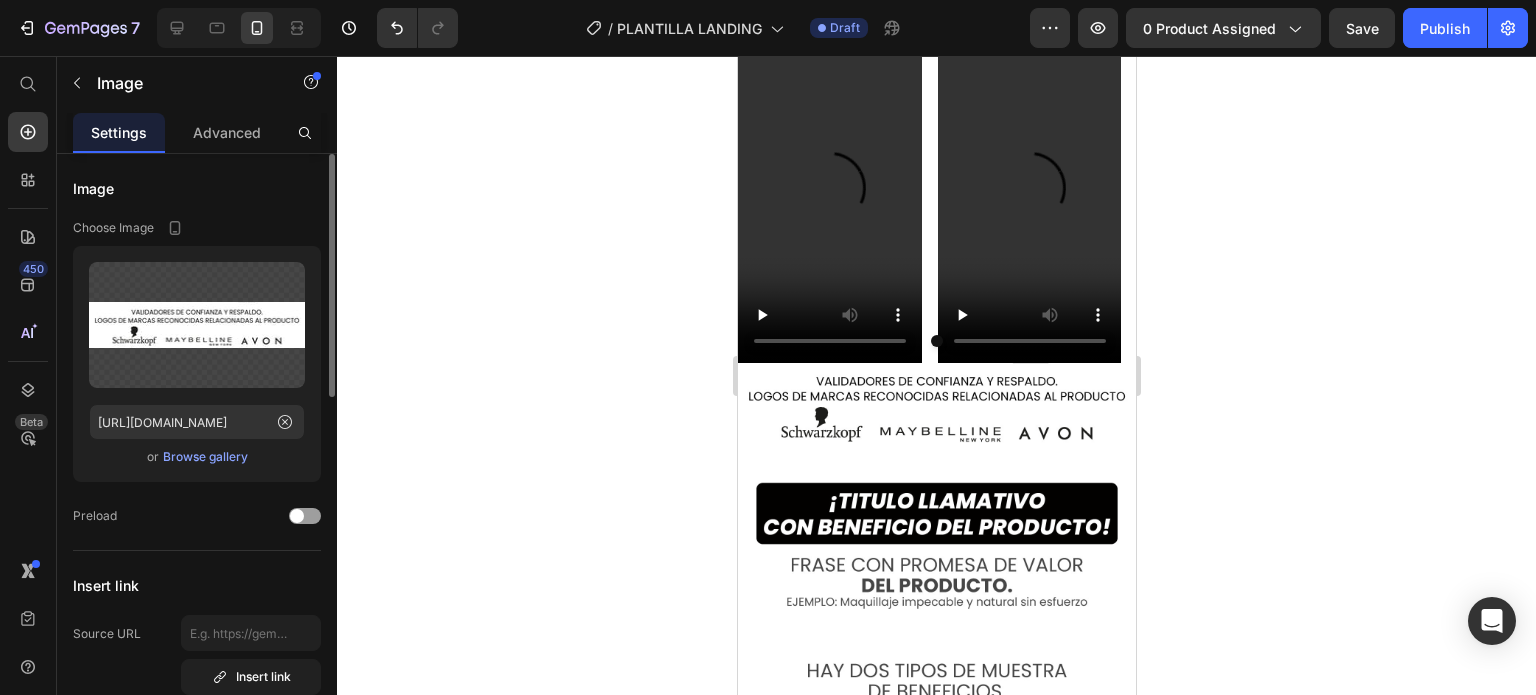 scroll, scrollTop: 3700, scrollLeft: 0, axis: vertical 